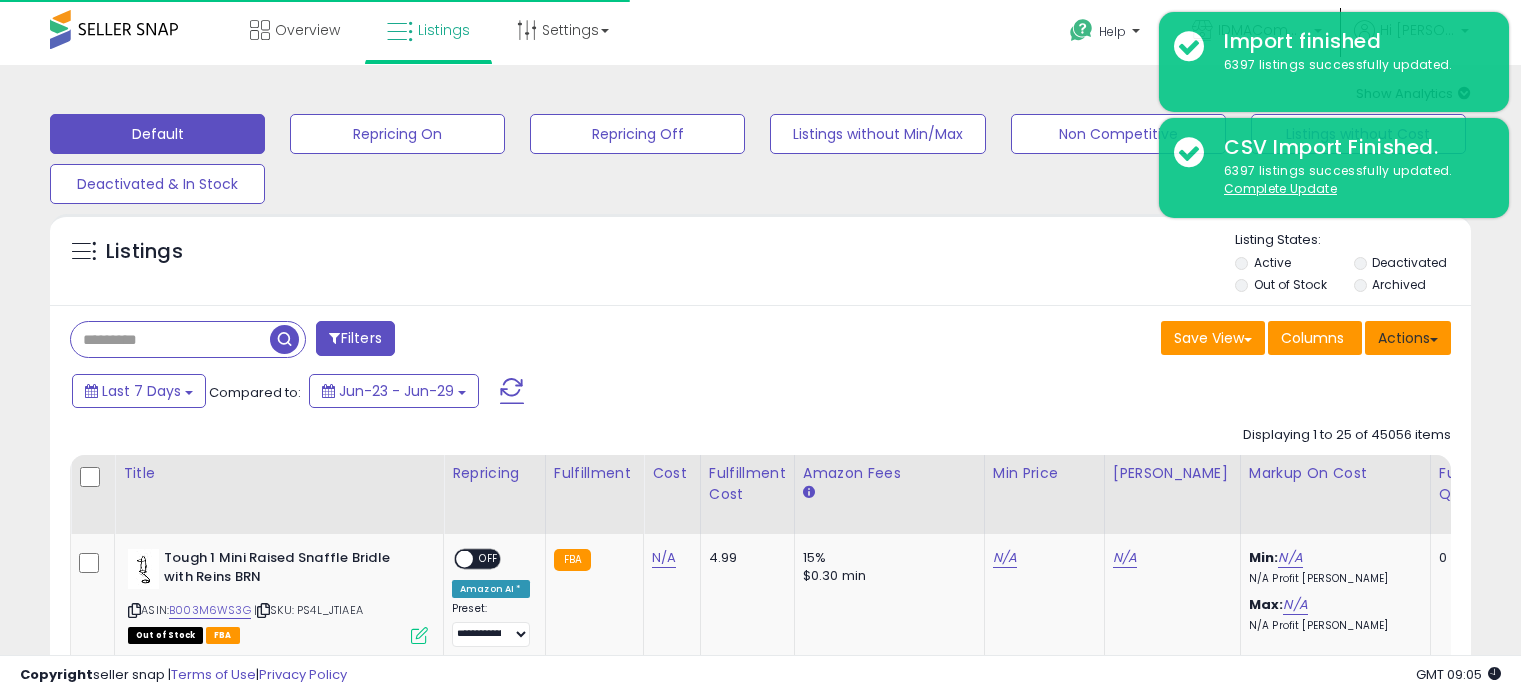 click on "Actions" at bounding box center (1408, 338) 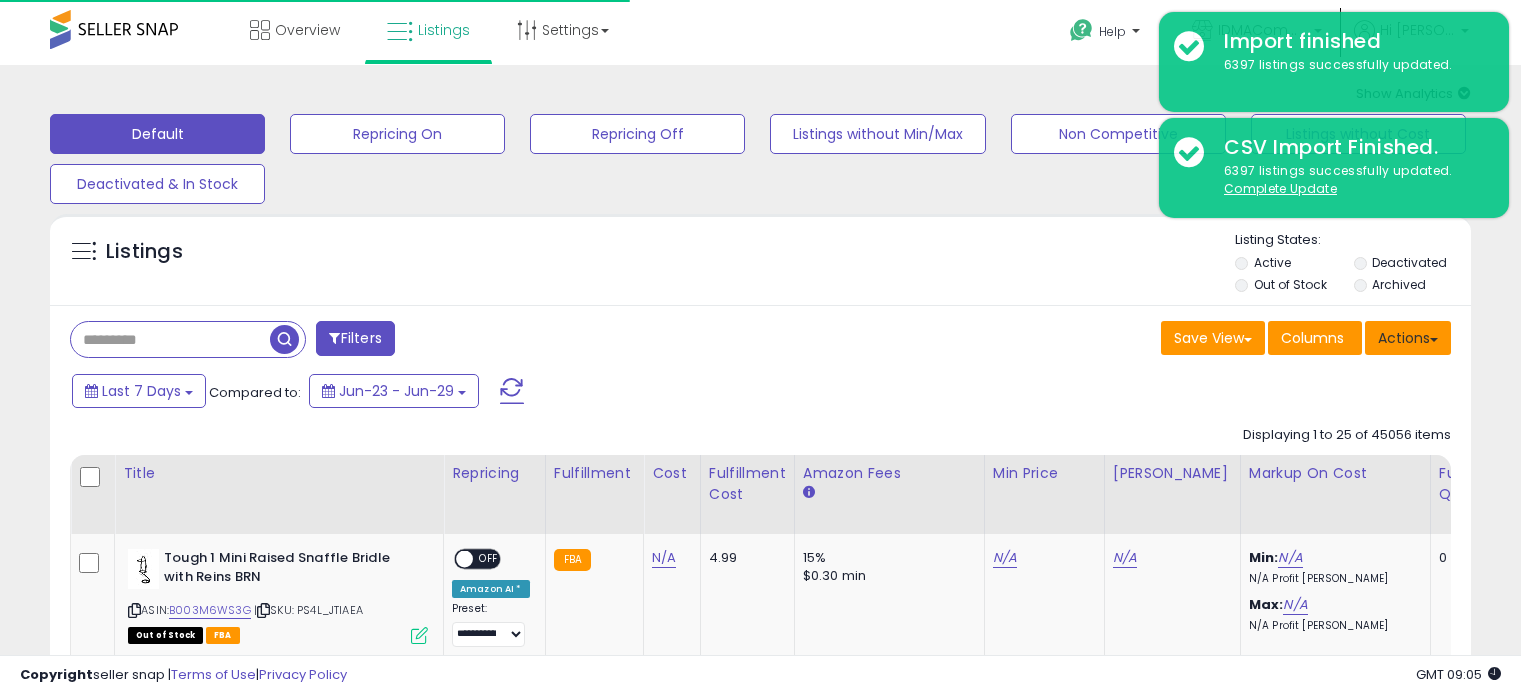 scroll, scrollTop: 0, scrollLeft: 0, axis: both 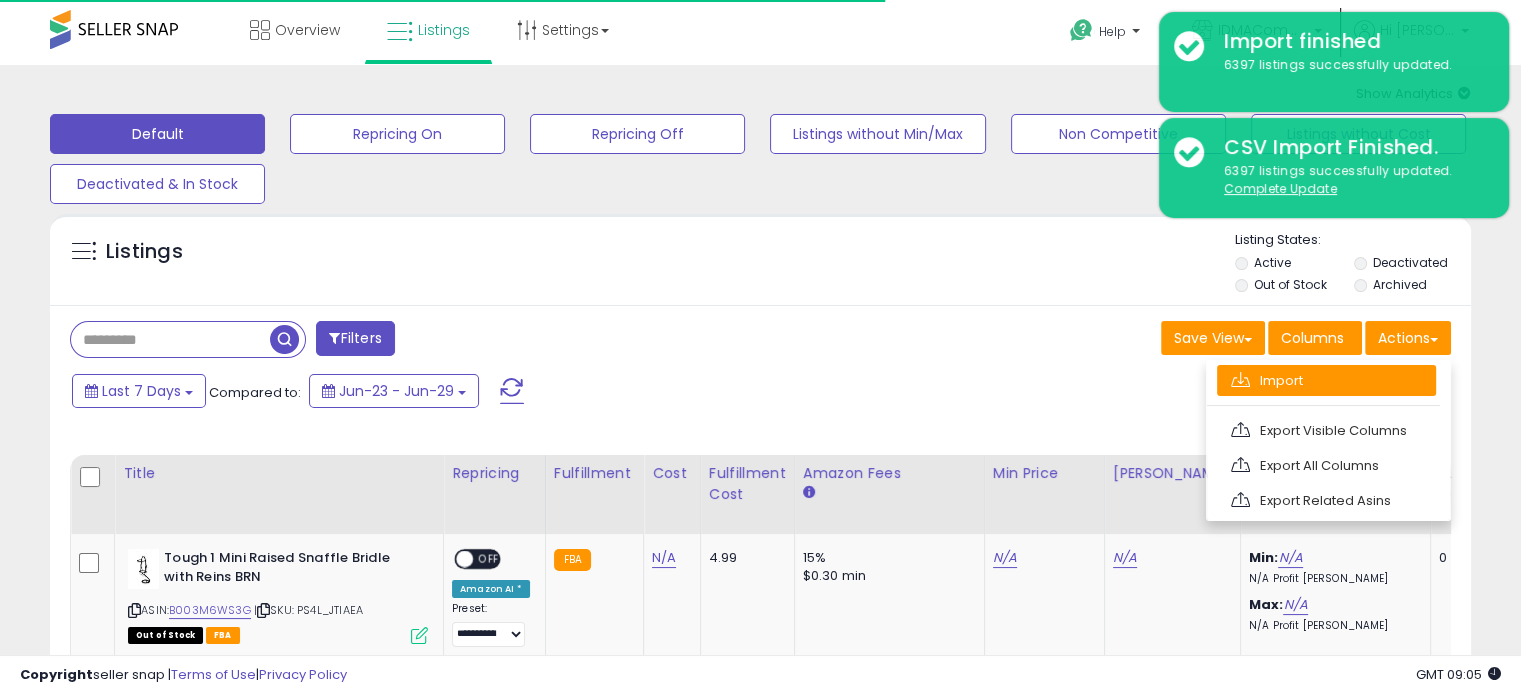 click on "Import" at bounding box center [1326, 380] 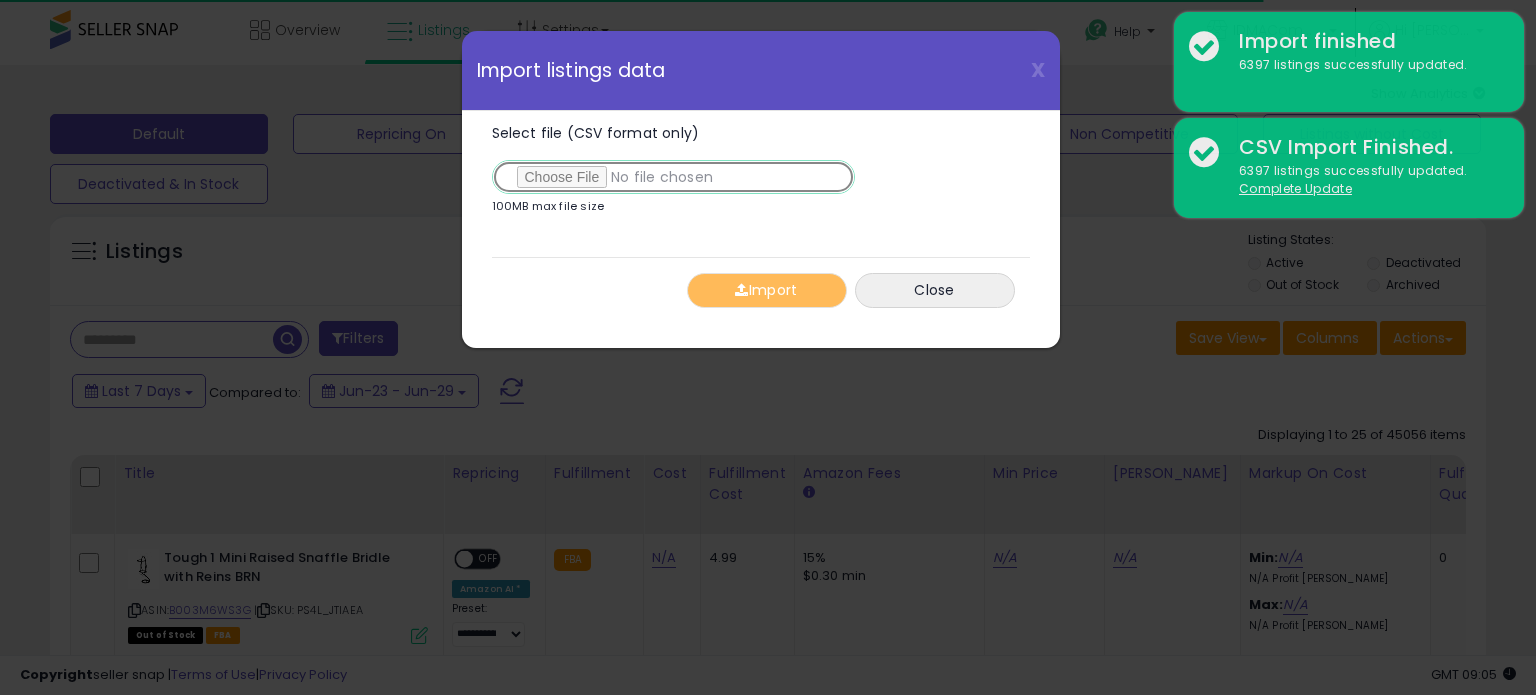 click on "Select file (CSV format only)" at bounding box center (673, 177) 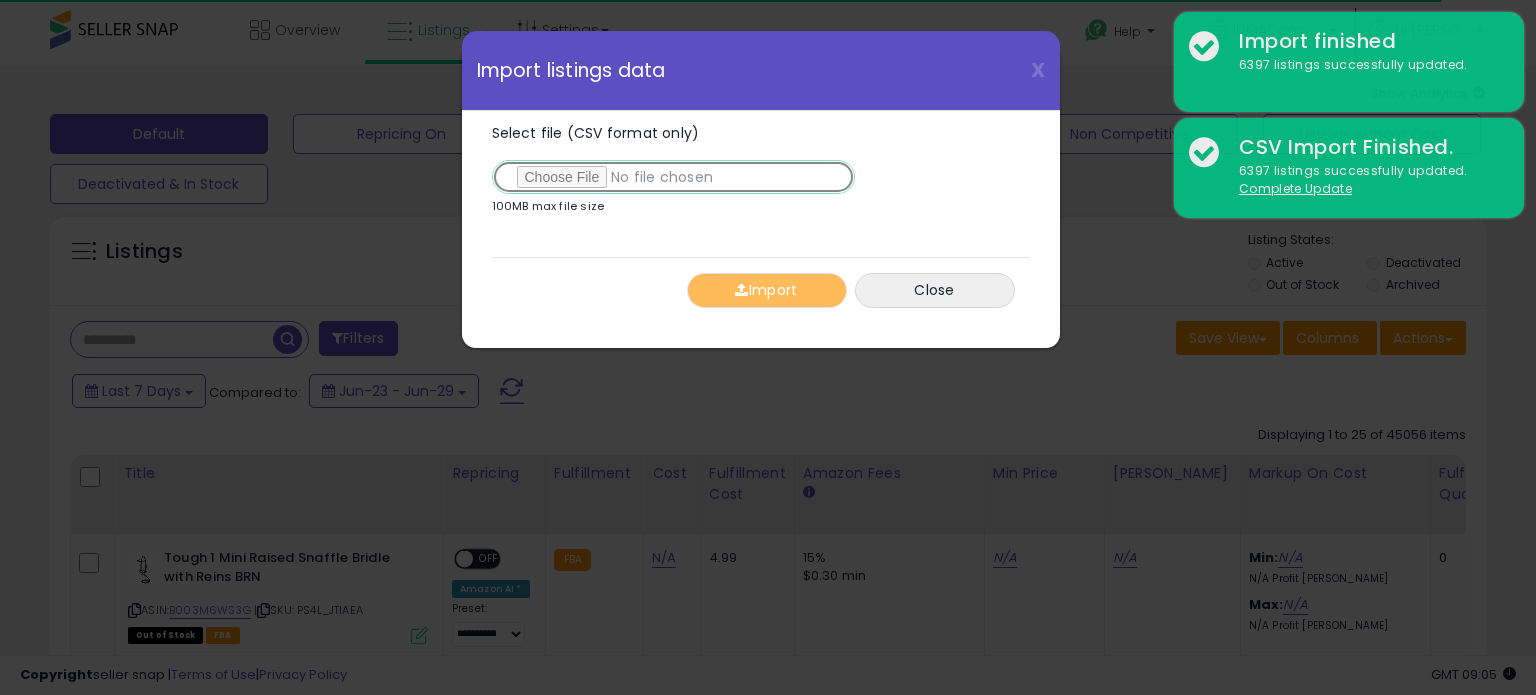 type on "**********" 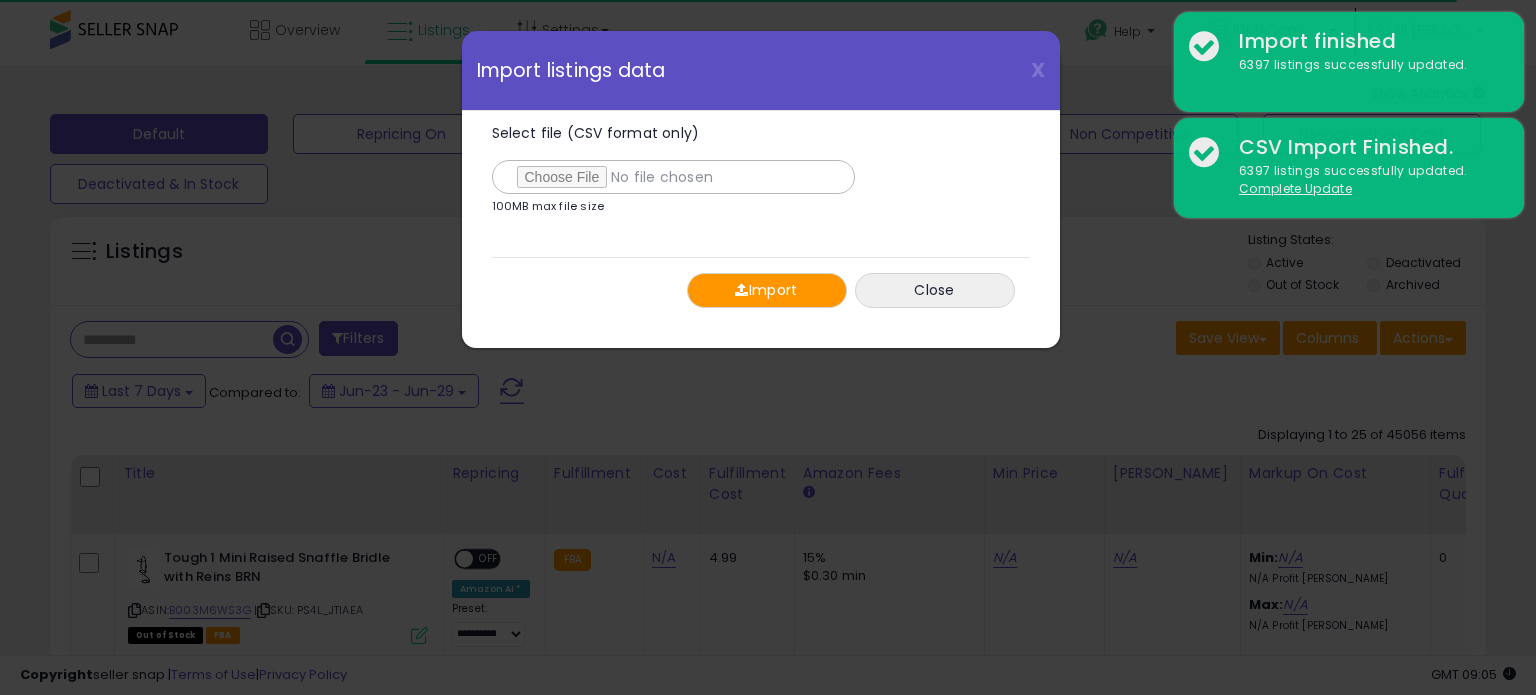click on "Import" at bounding box center (767, 290) 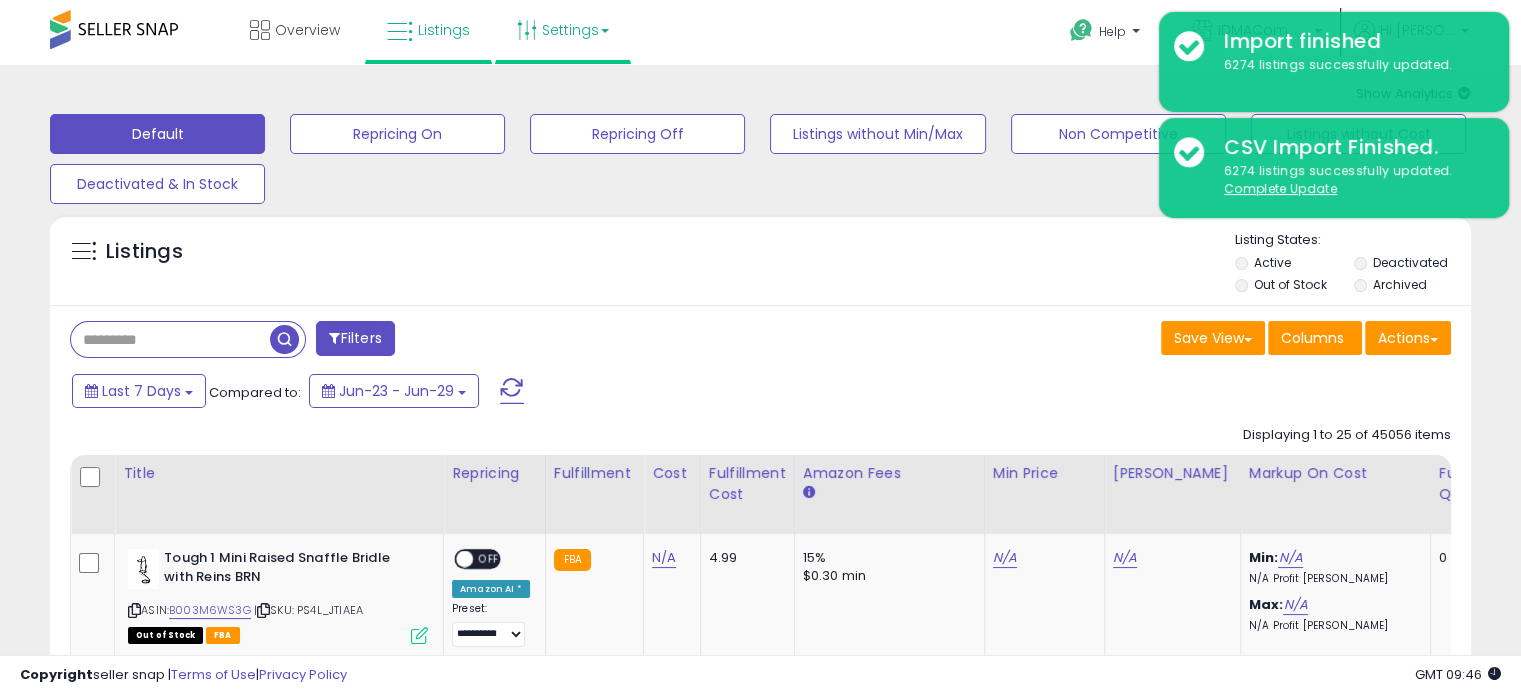 click on "Settings" at bounding box center (563, 30) 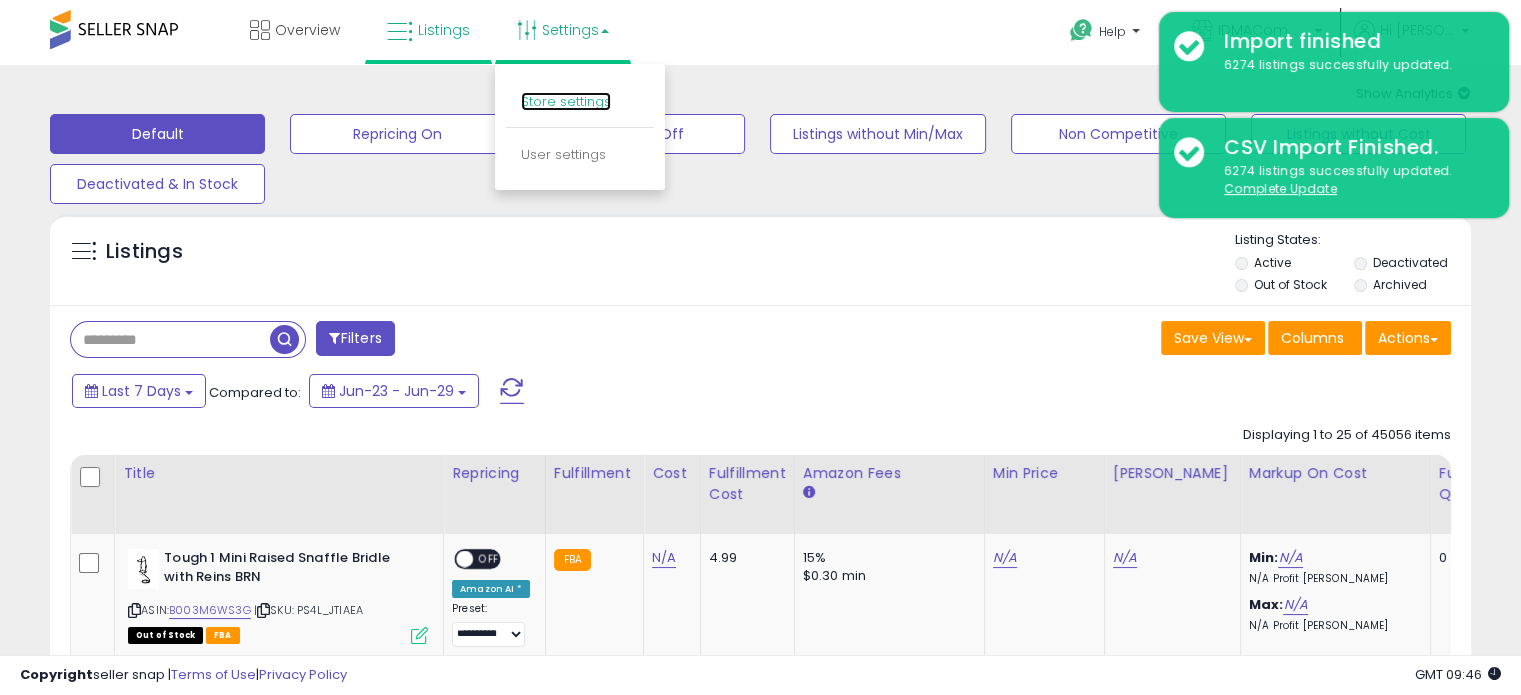 click on "Store
settings" at bounding box center [566, 101] 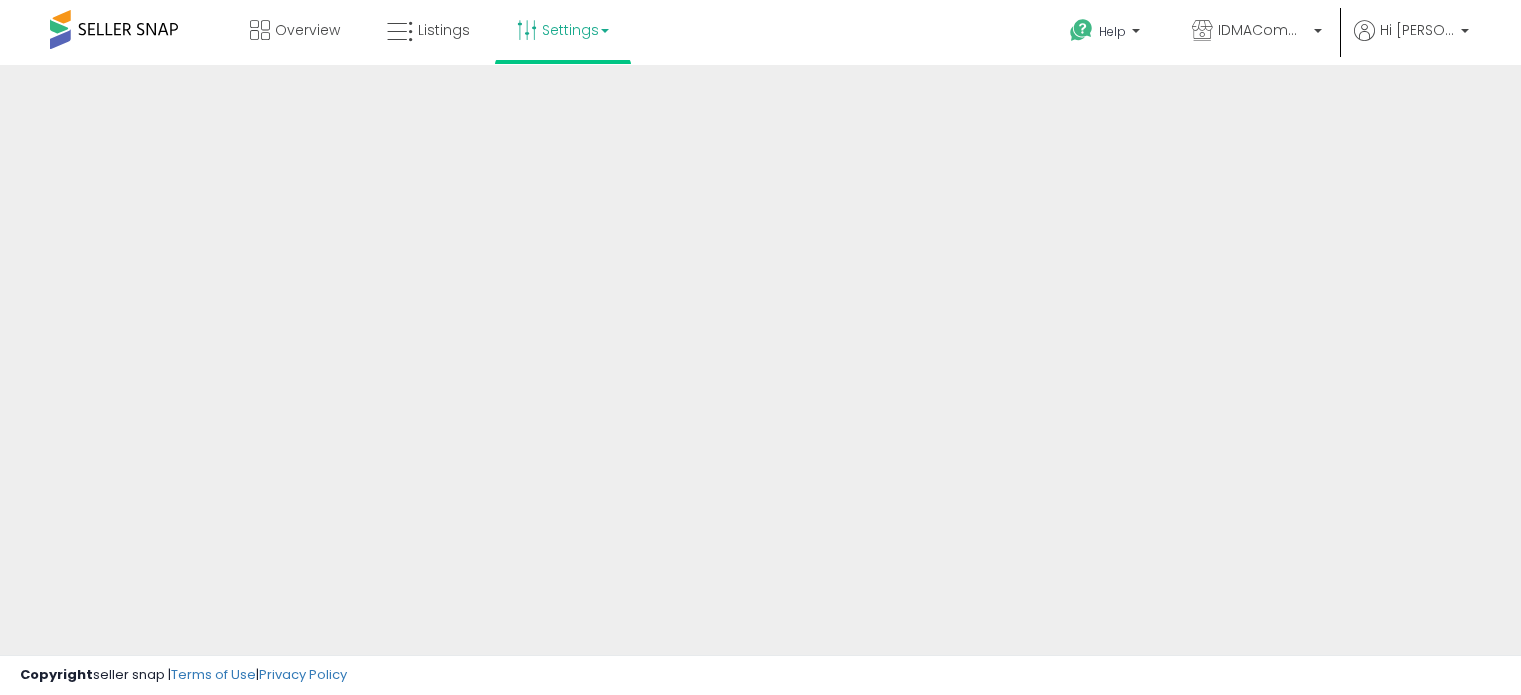 scroll, scrollTop: 0, scrollLeft: 0, axis: both 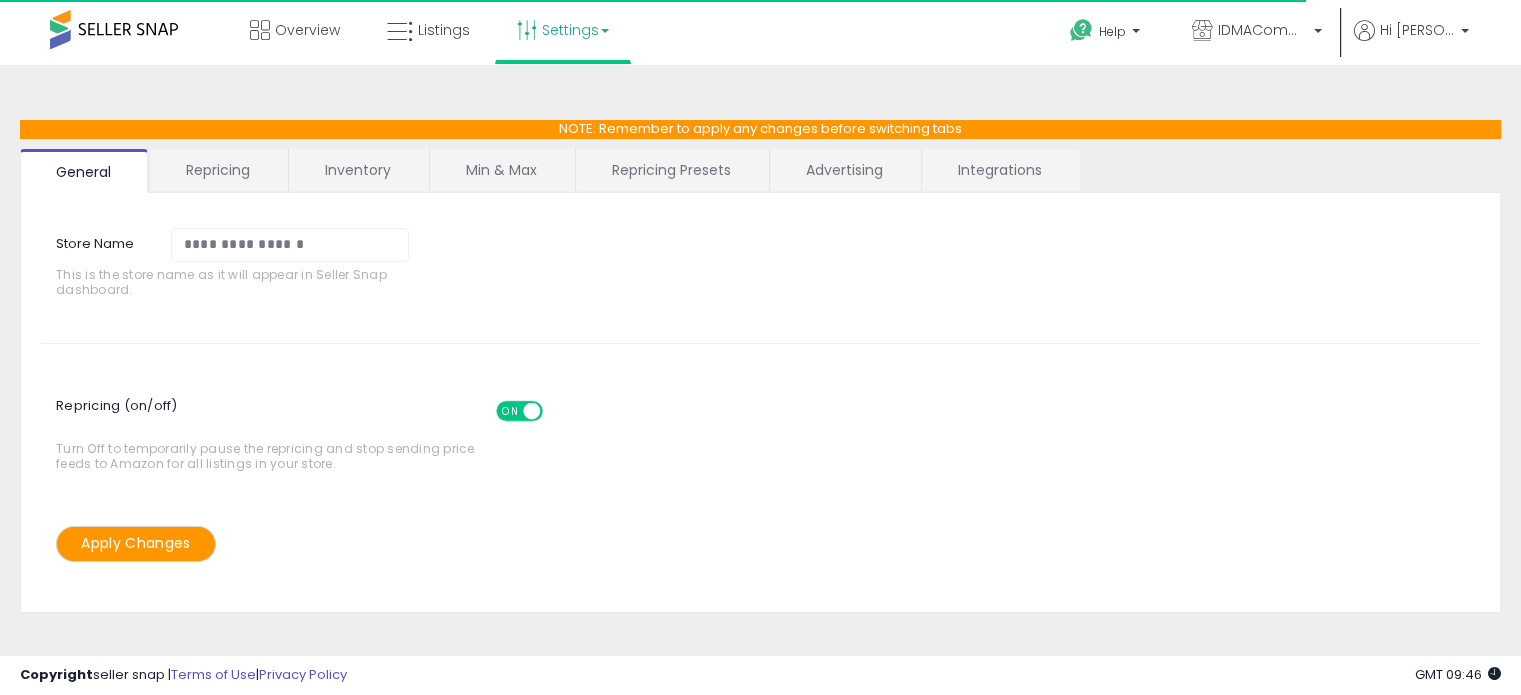 click on "Repricing Presets" at bounding box center [671, 170] 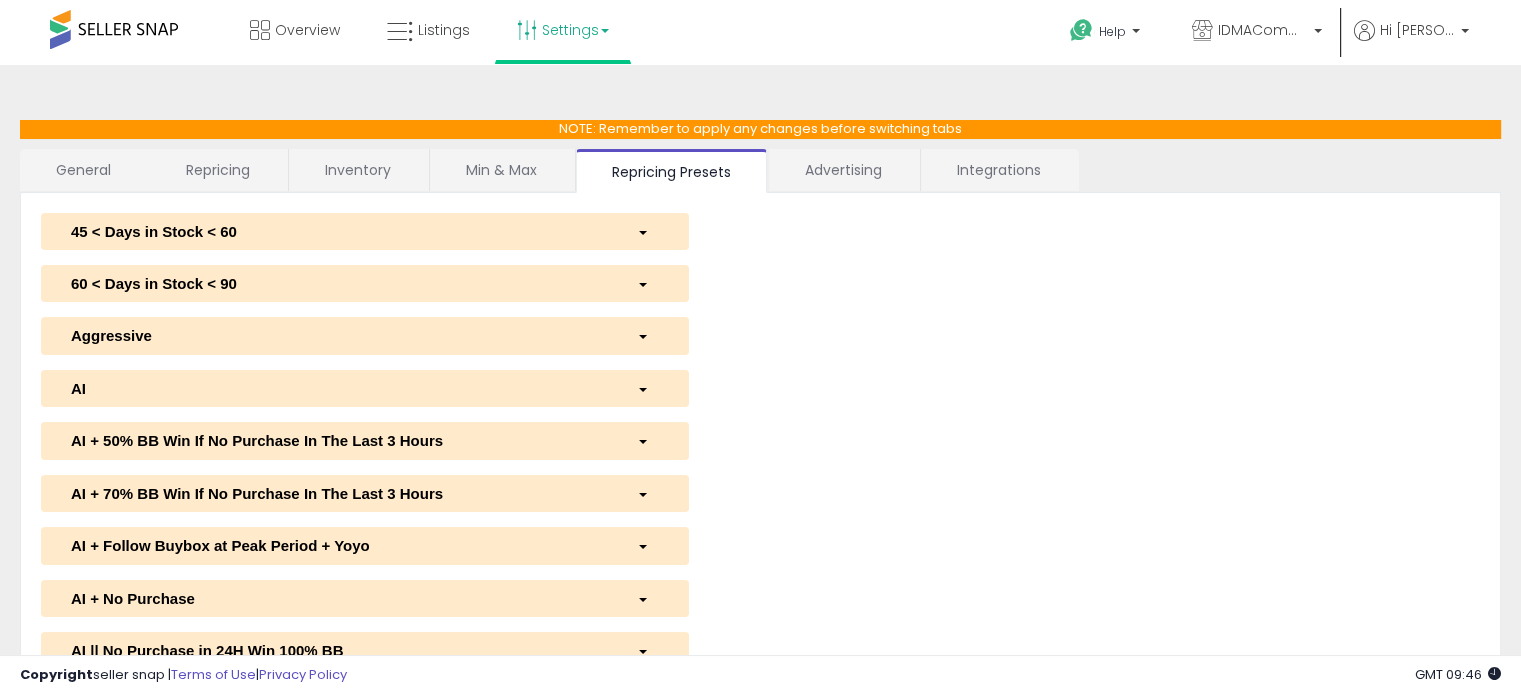 click at bounding box center (647, 388) 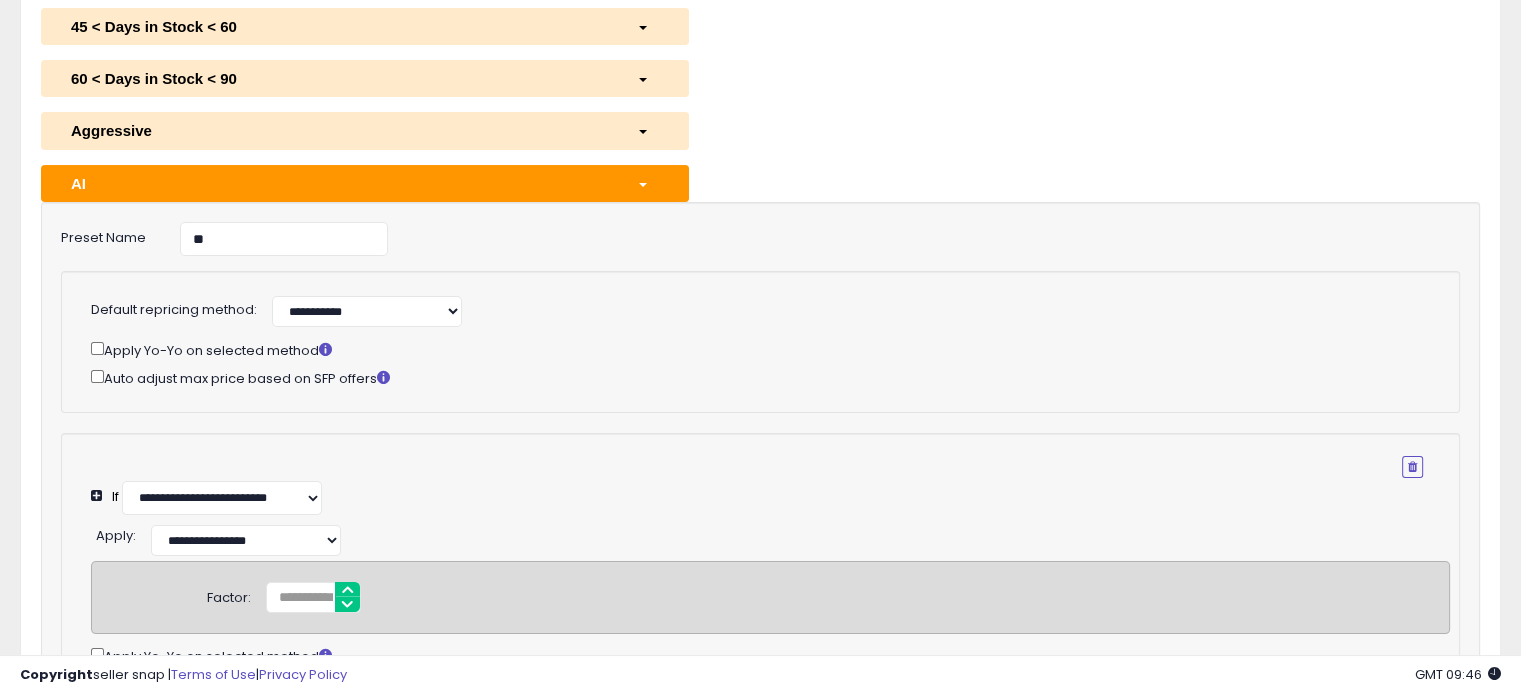 scroll, scrollTop: 200, scrollLeft: 0, axis: vertical 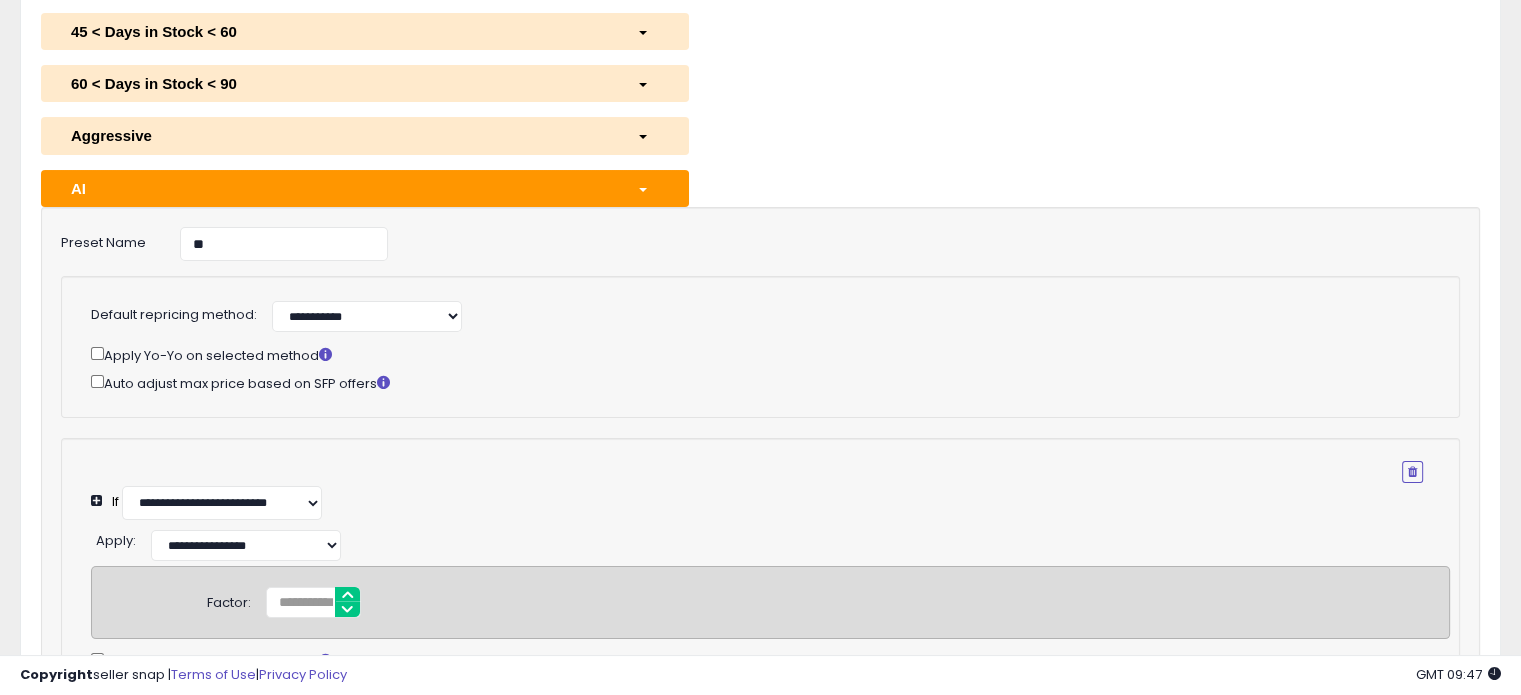 click on "AI" at bounding box center [339, 188] 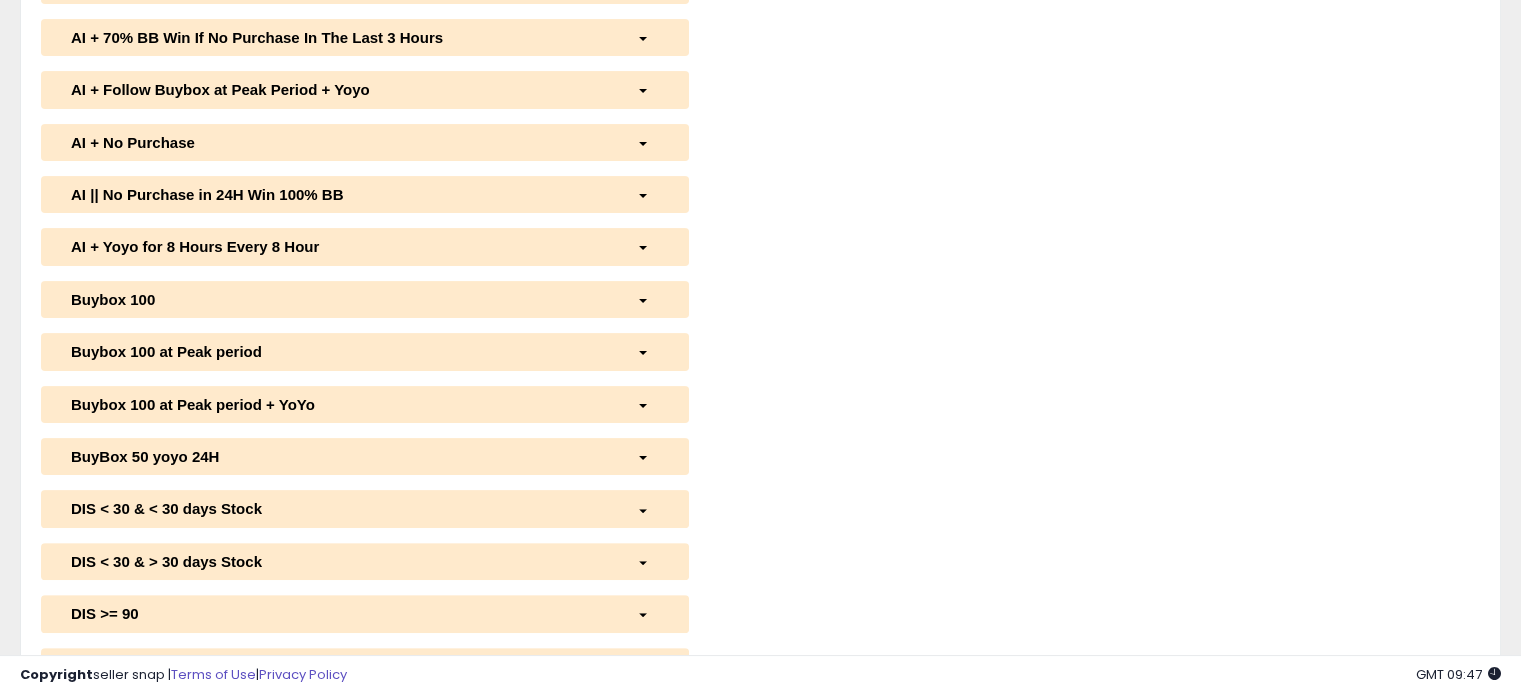 scroll, scrollTop: 500, scrollLeft: 0, axis: vertical 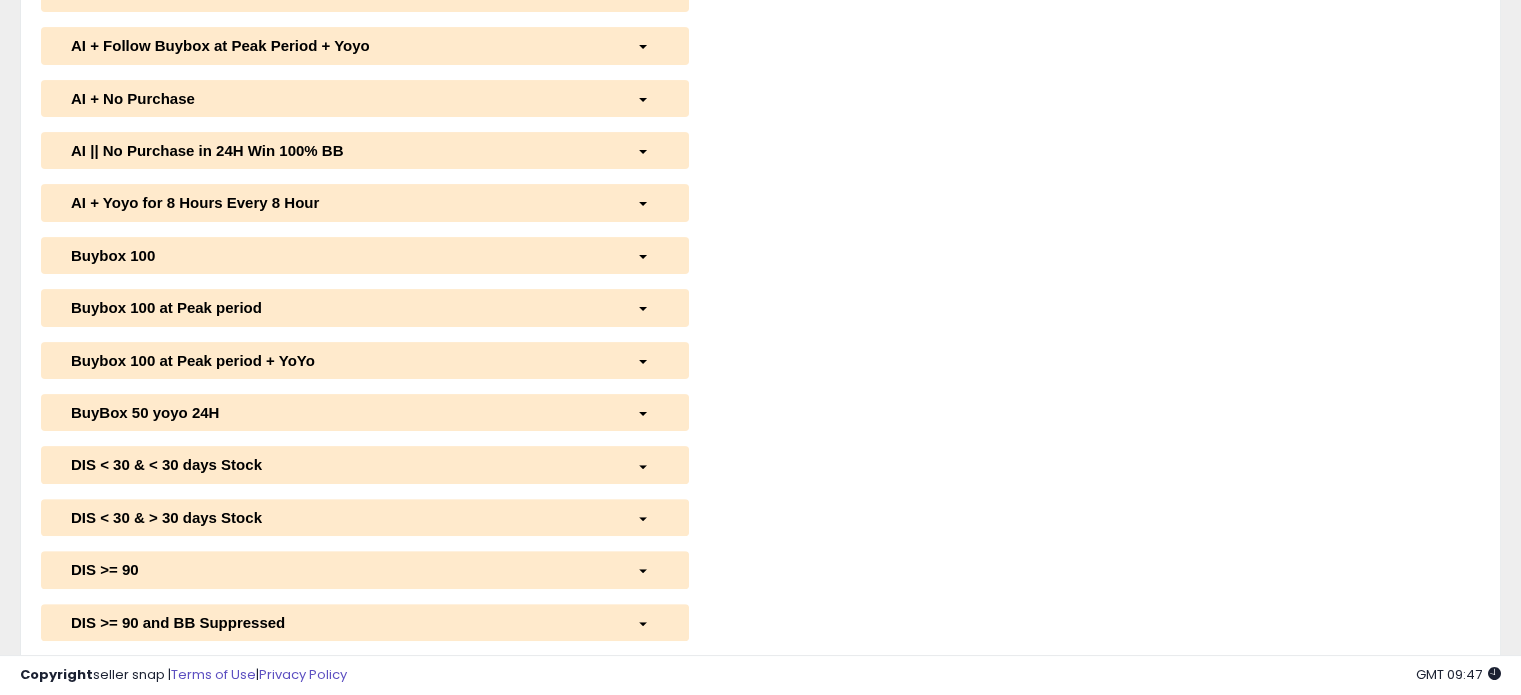click at bounding box center [643, 362] 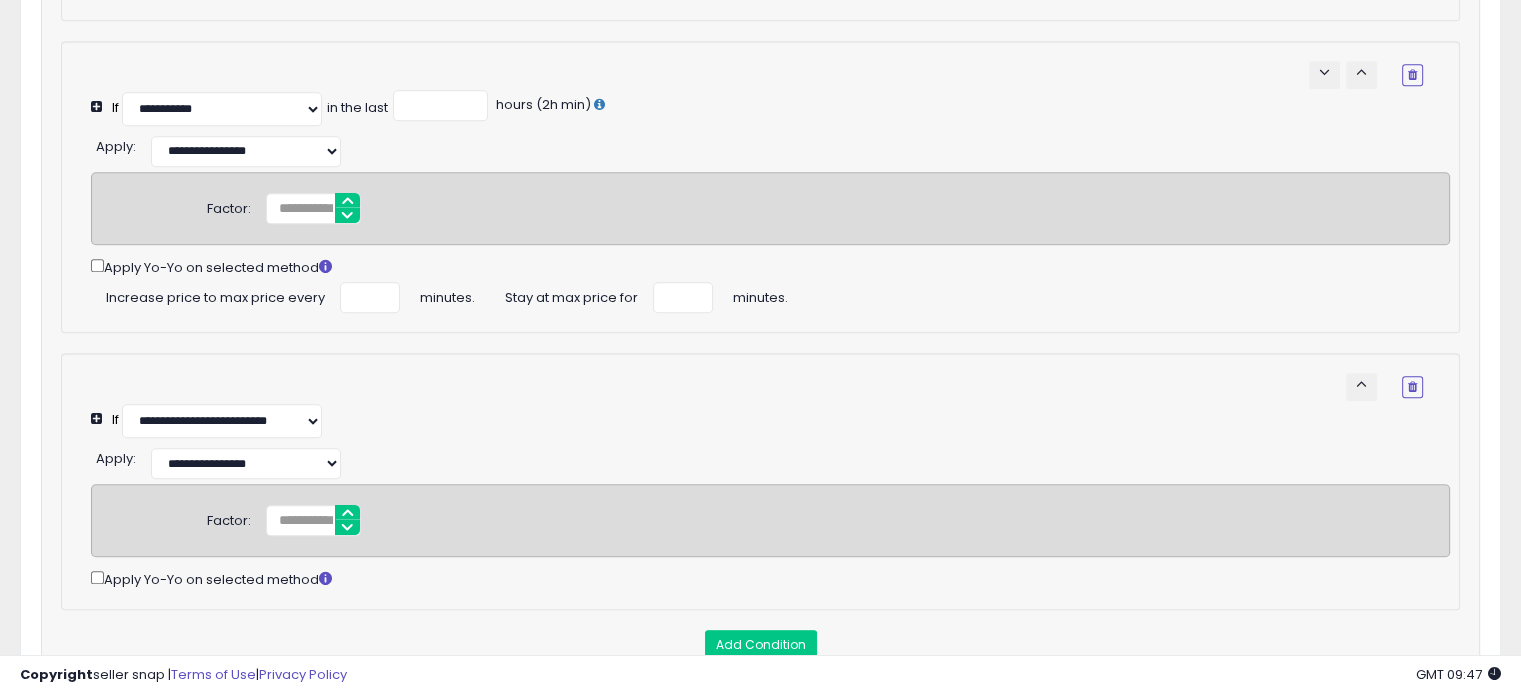 scroll, scrollTop: 1500, scrollLeft: 0, axis: vertical 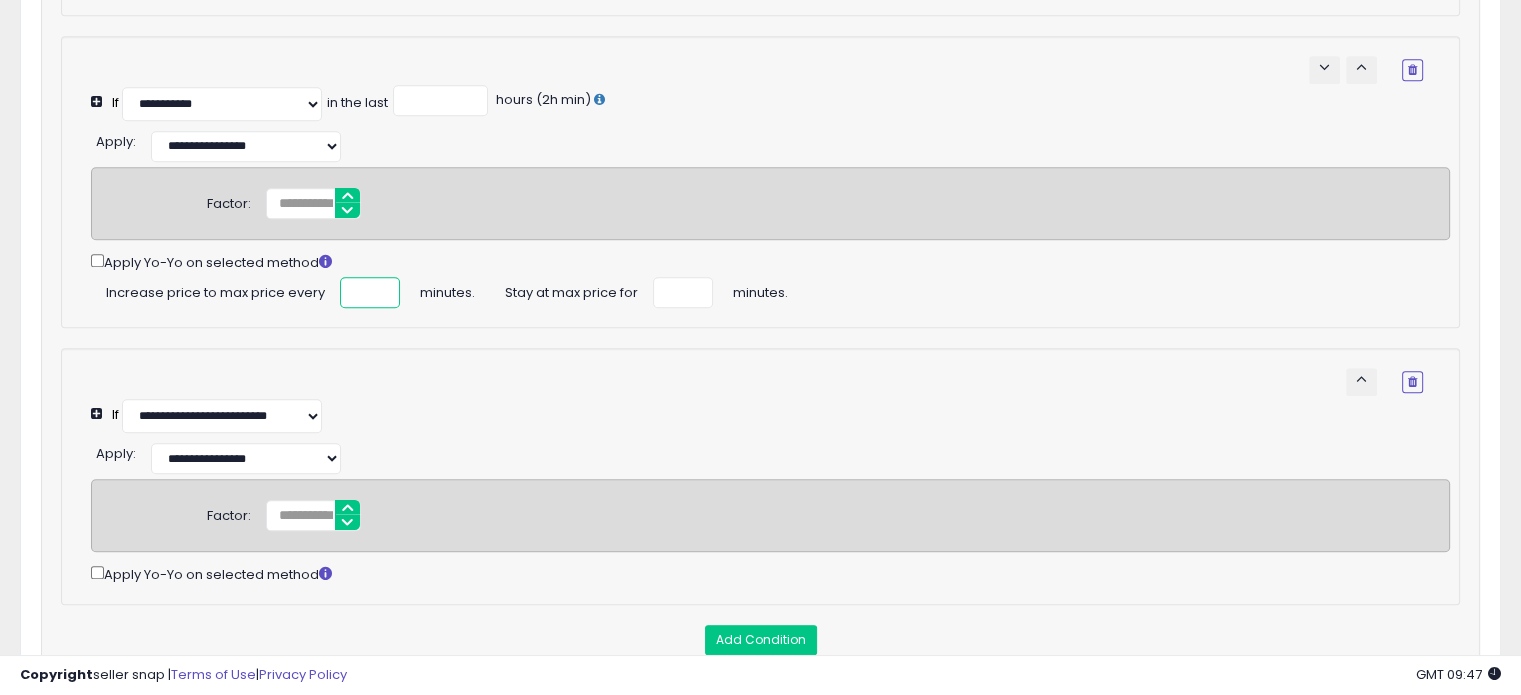 click on "***" at bounding box center [370, 292] 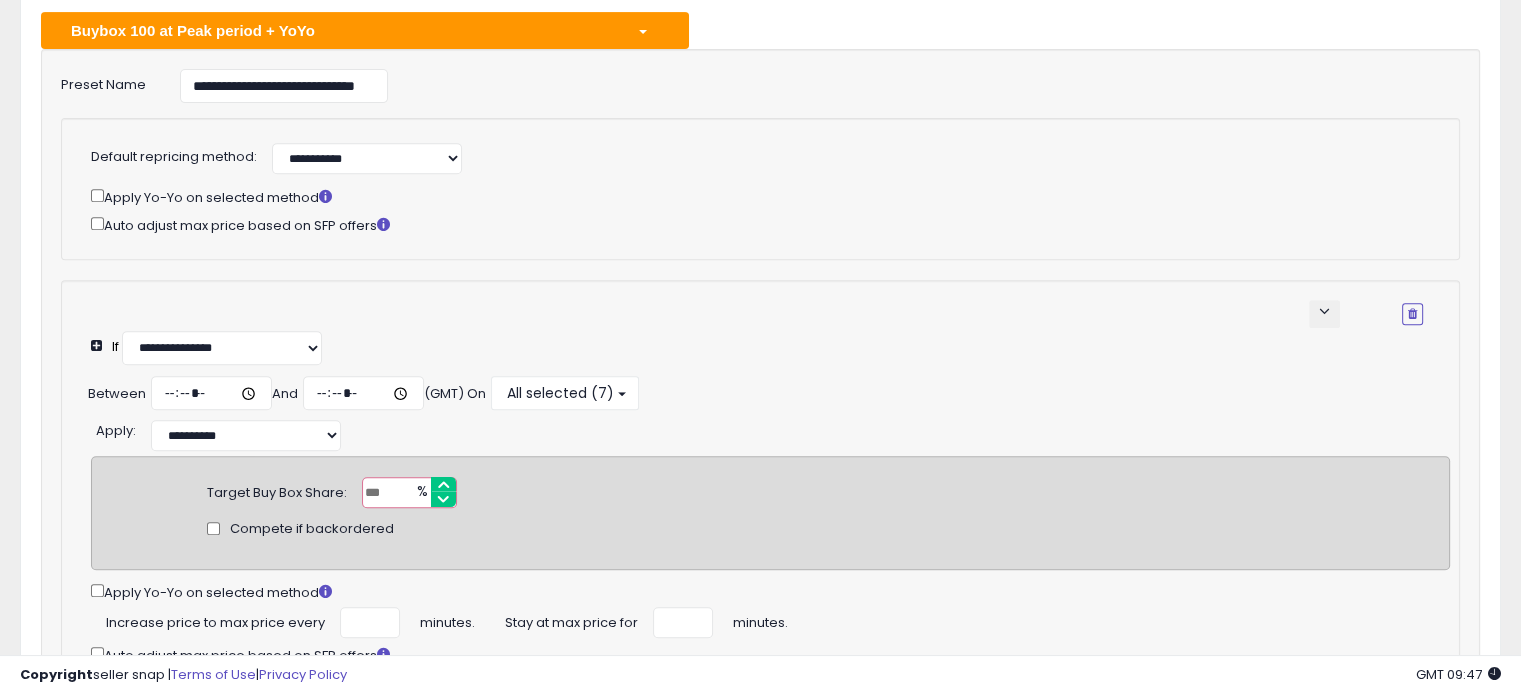 scroll, scrollTop: 800, scrollLeft: 0, axis: vertical 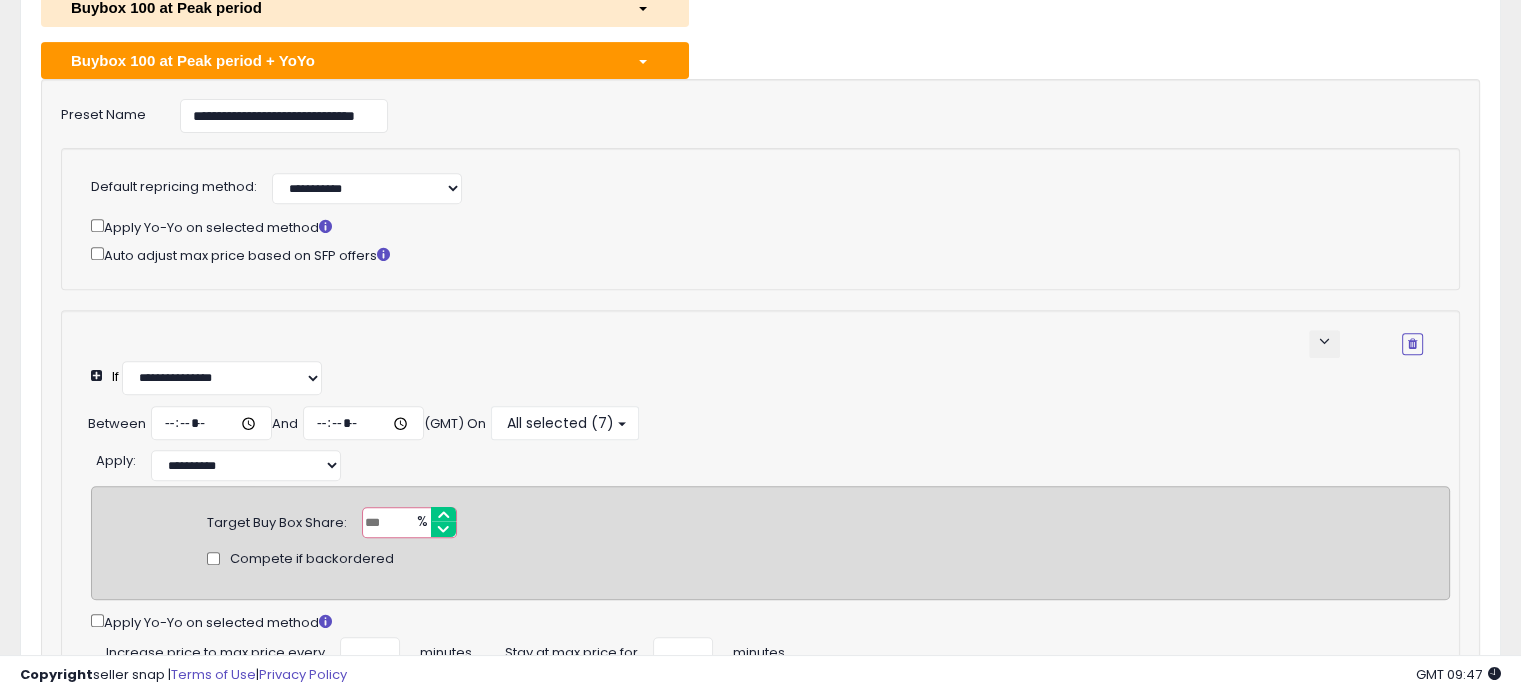 click at bounding box center [647, 60] 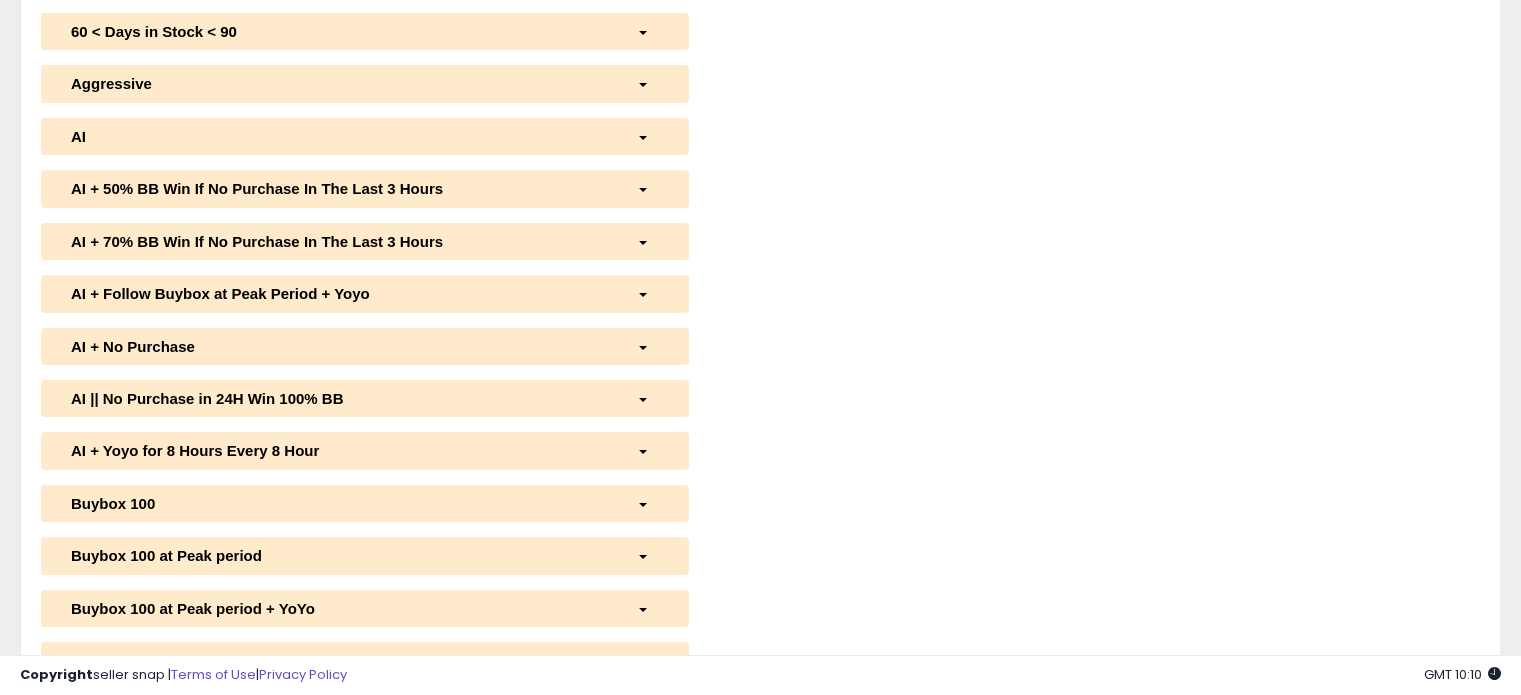 scroll, scrollTop: 0, scrollLeft: 0, axis: both 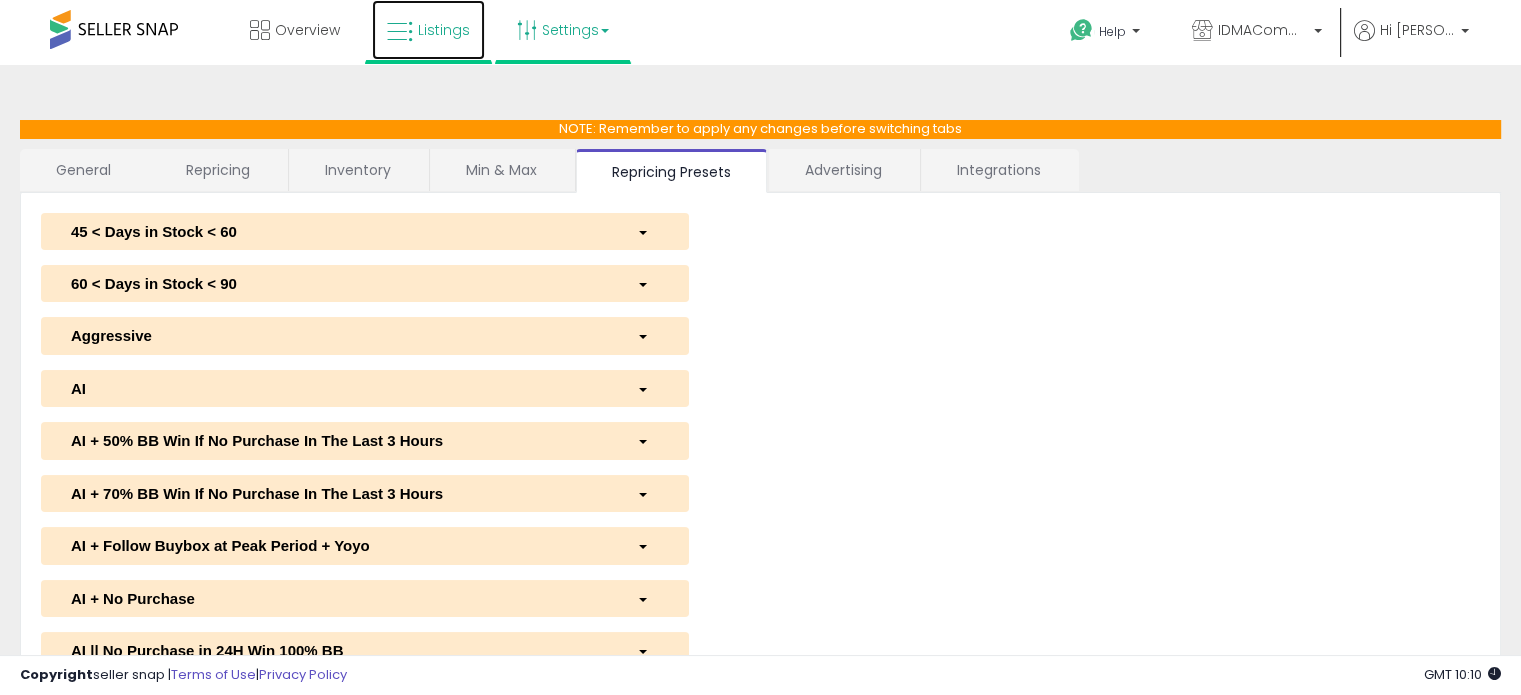 click on "Listings" at bounding box center [428, 30] 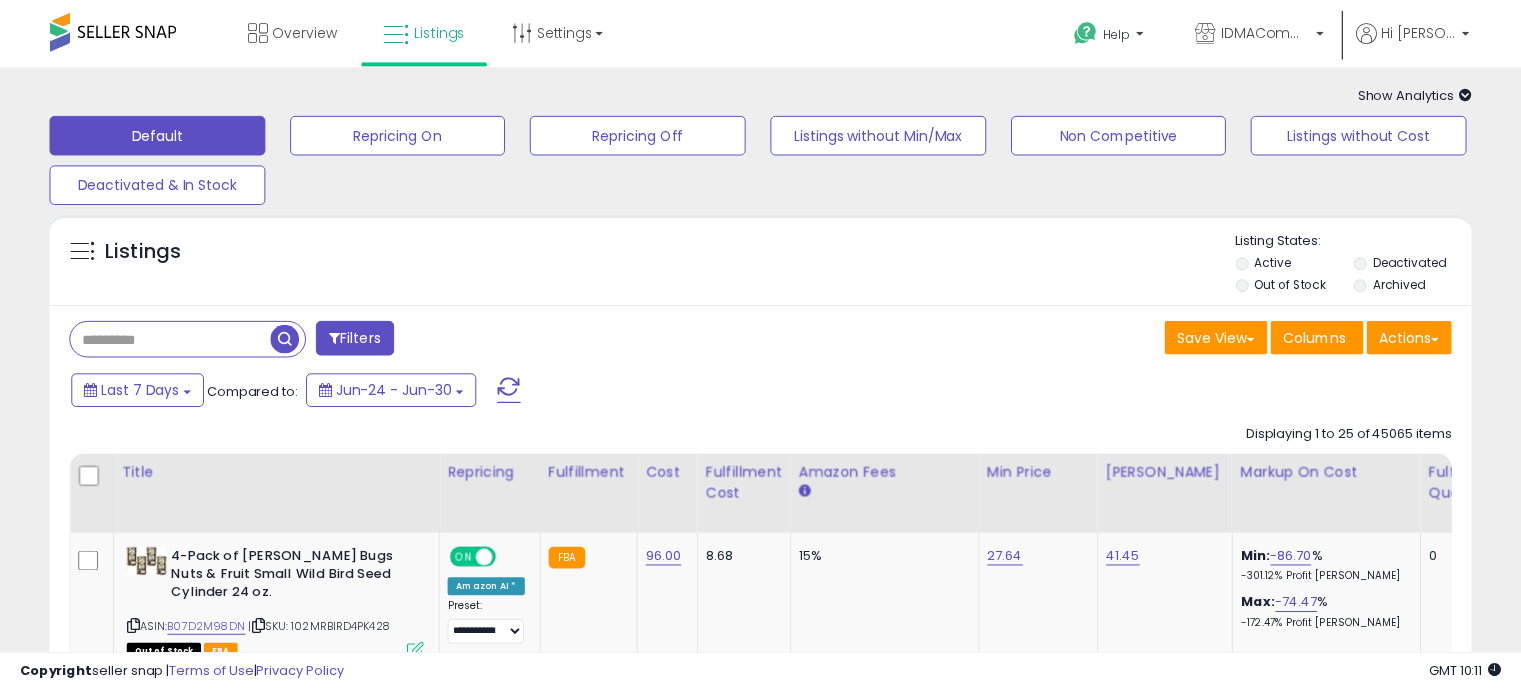 scroll, scrollTop: 0, scrollLeft: 0, axis: both 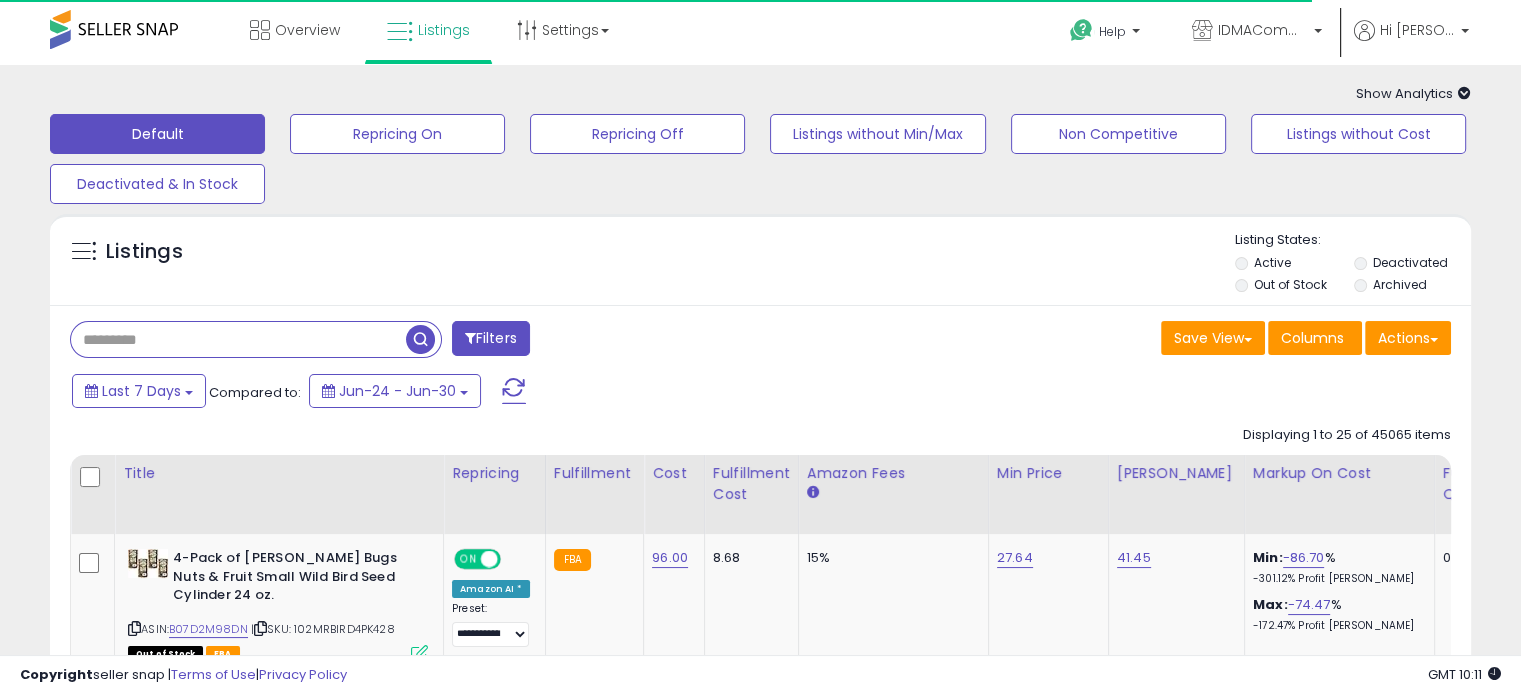 click at bounding box center (238, 339) 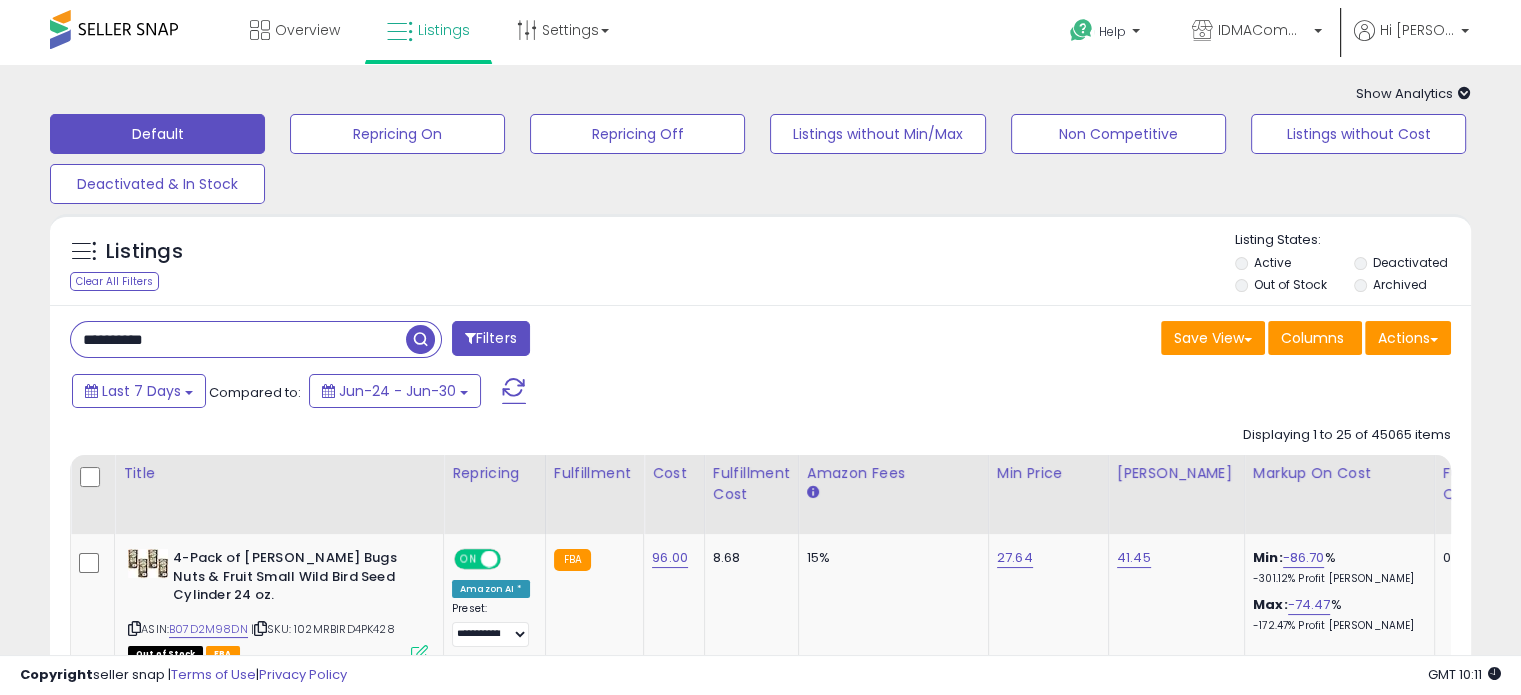 type on "**********" 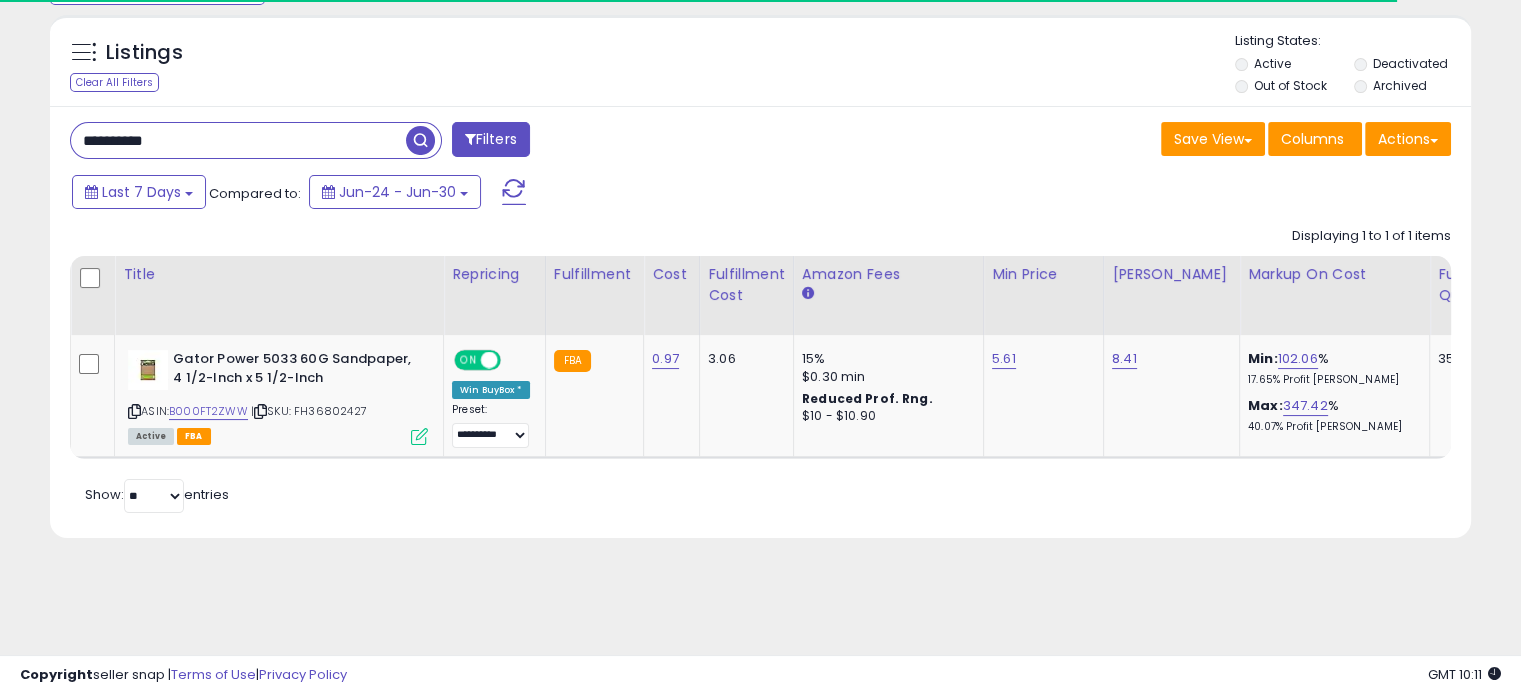 scroll, scrollTop: 200, scrollLeft: 0, axis: vertical 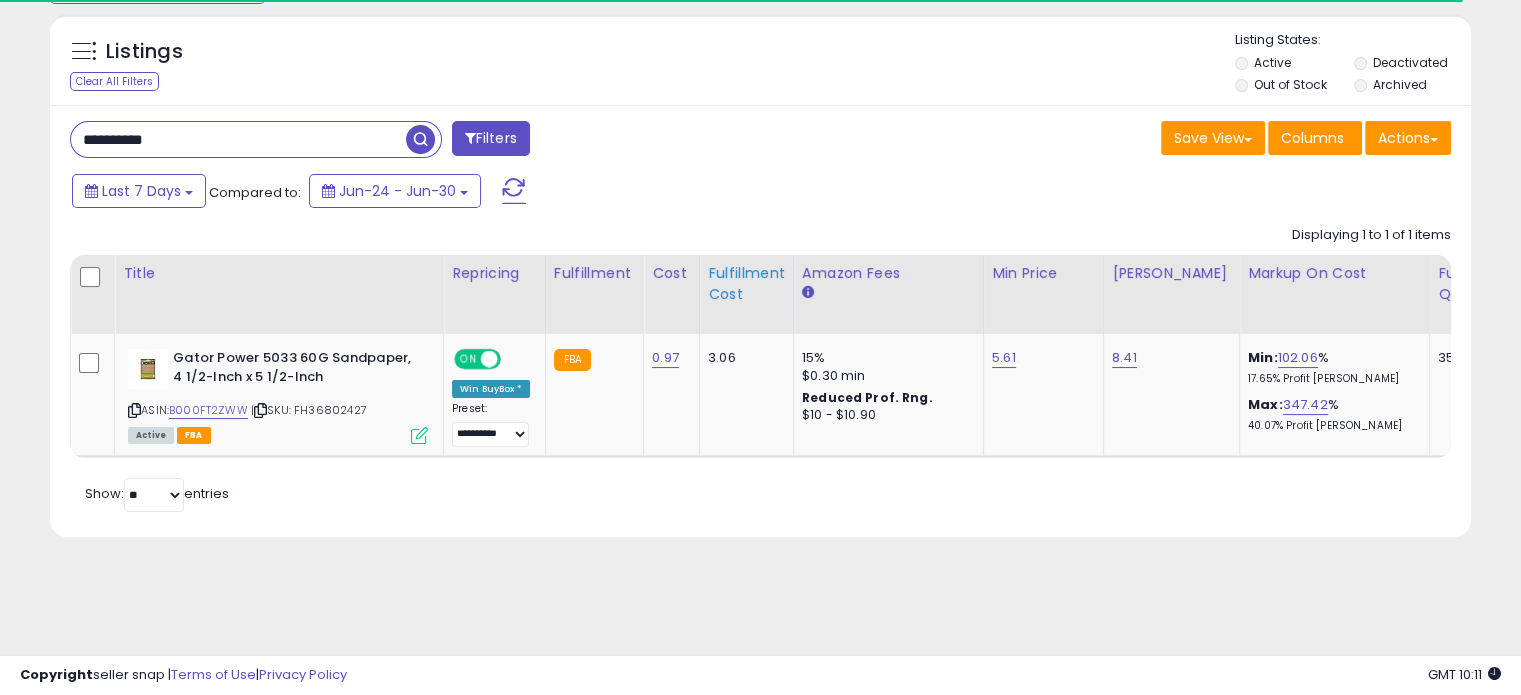 type 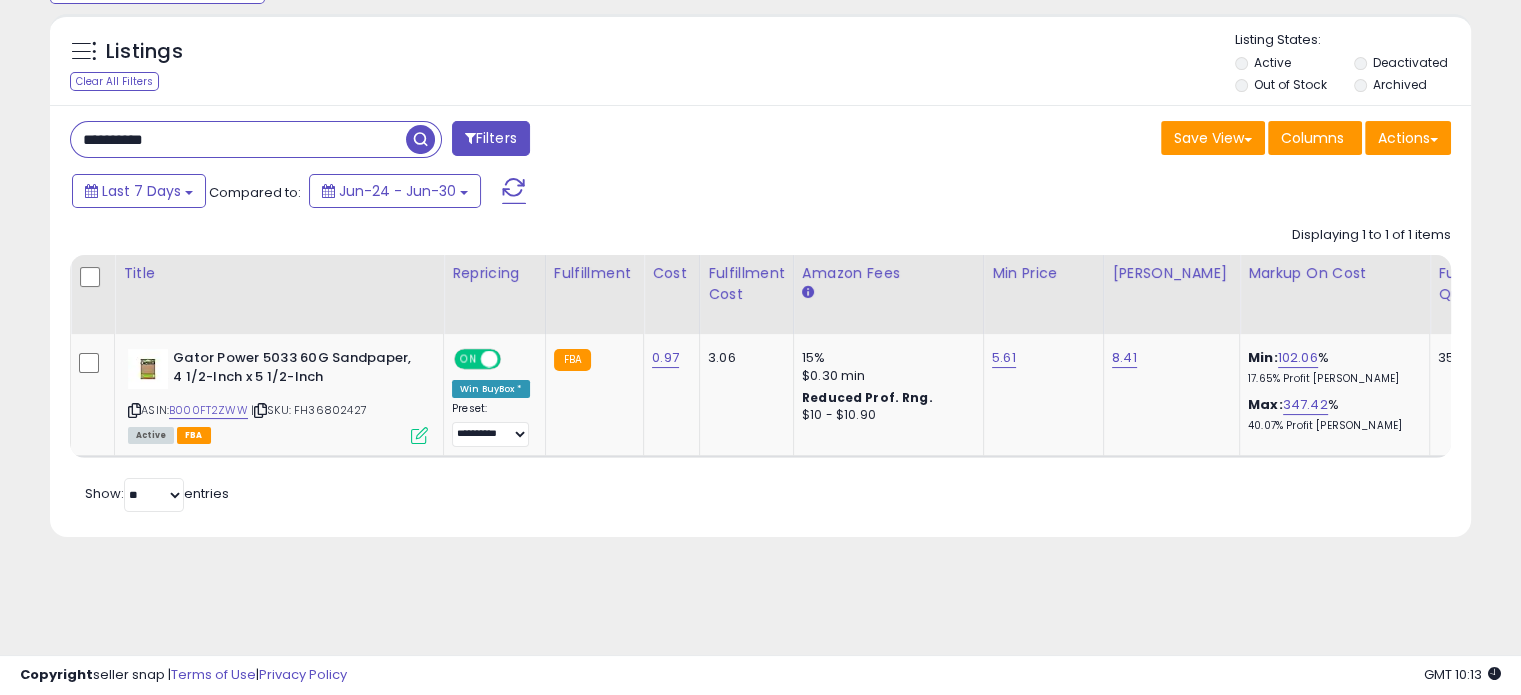 click on "**********" at bounding box center [238, 139] 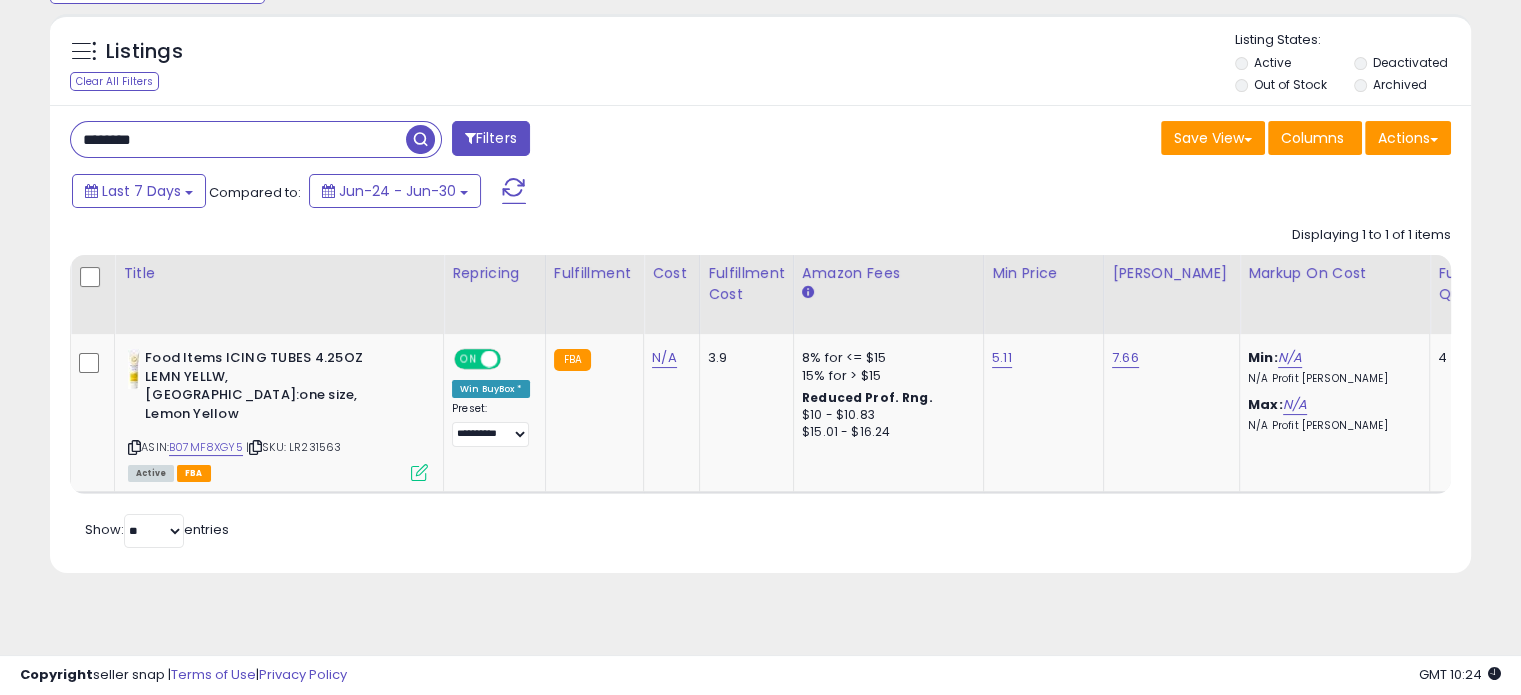 click on "********" at bounding box center (238, 139) 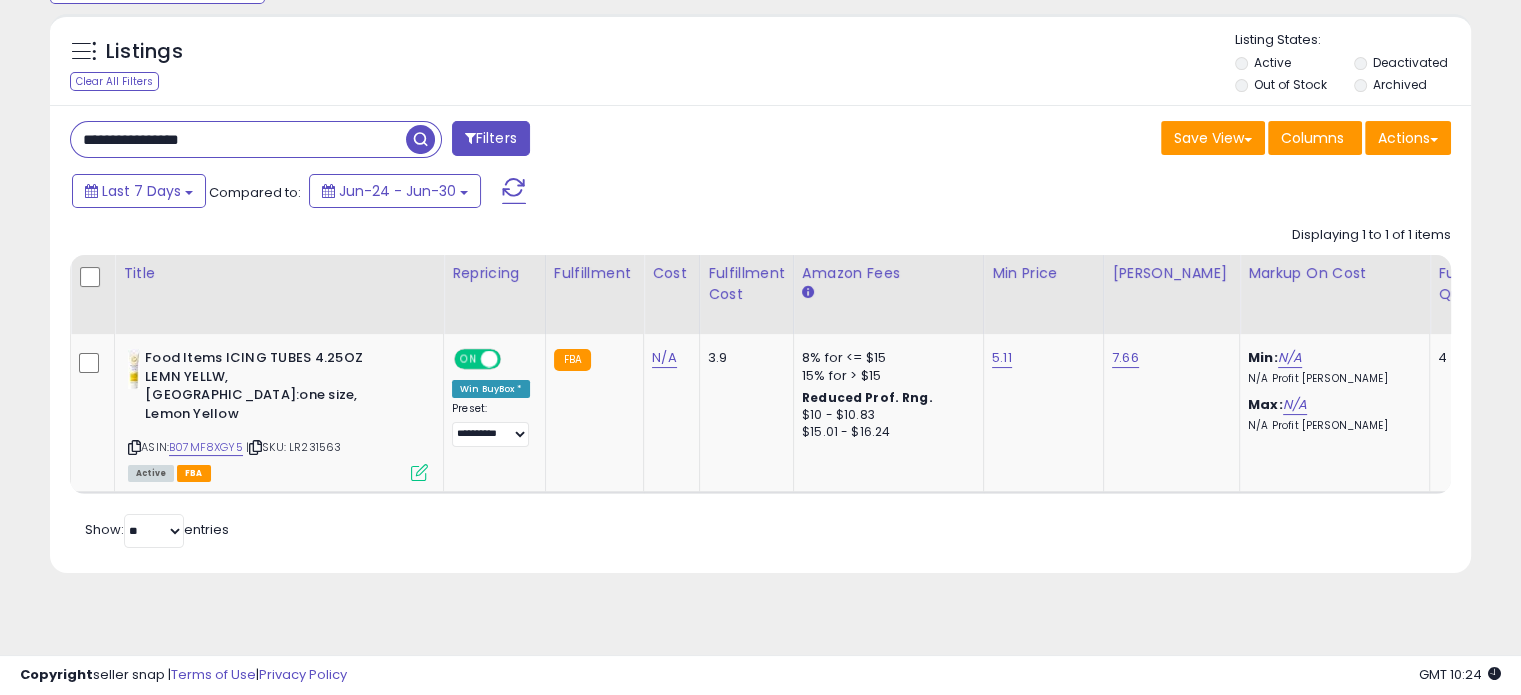 type on "**********" 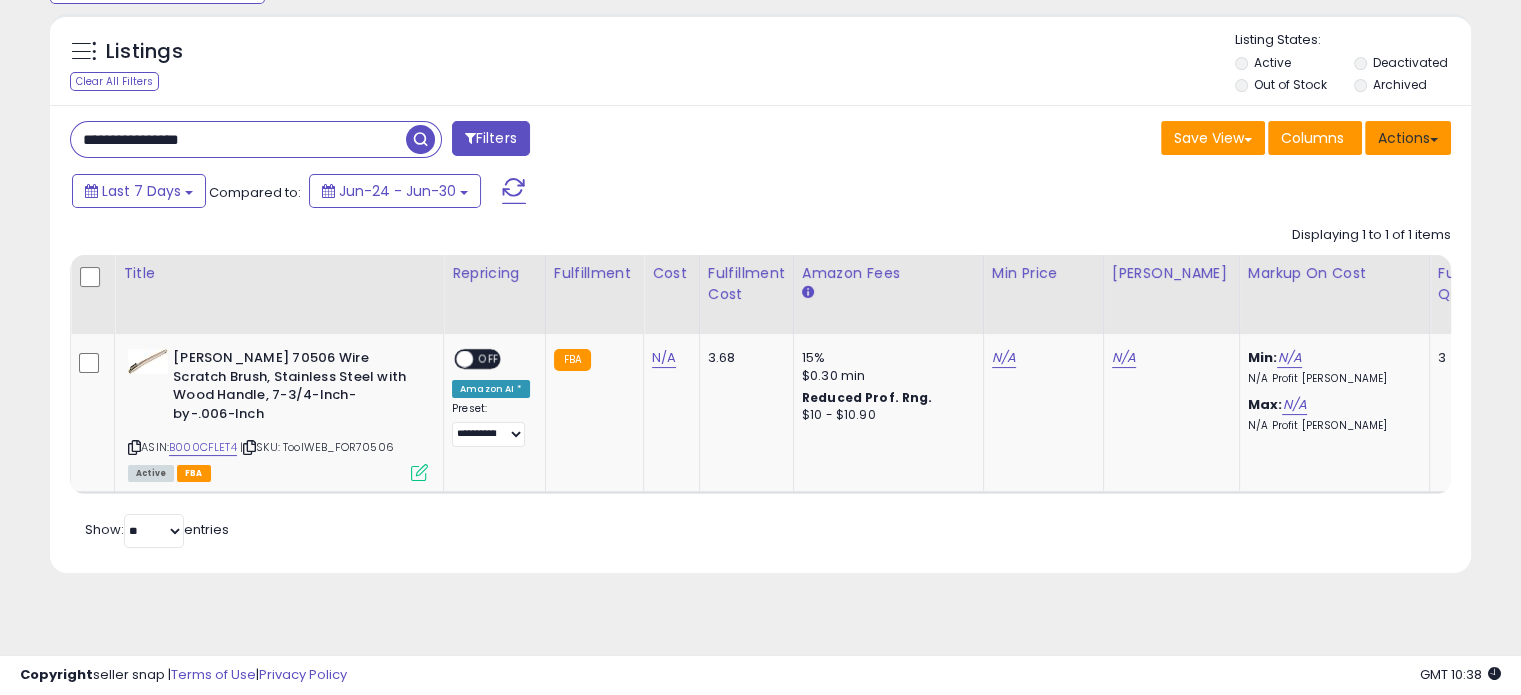 click on "Actions" at bounding box center (1408, 138) 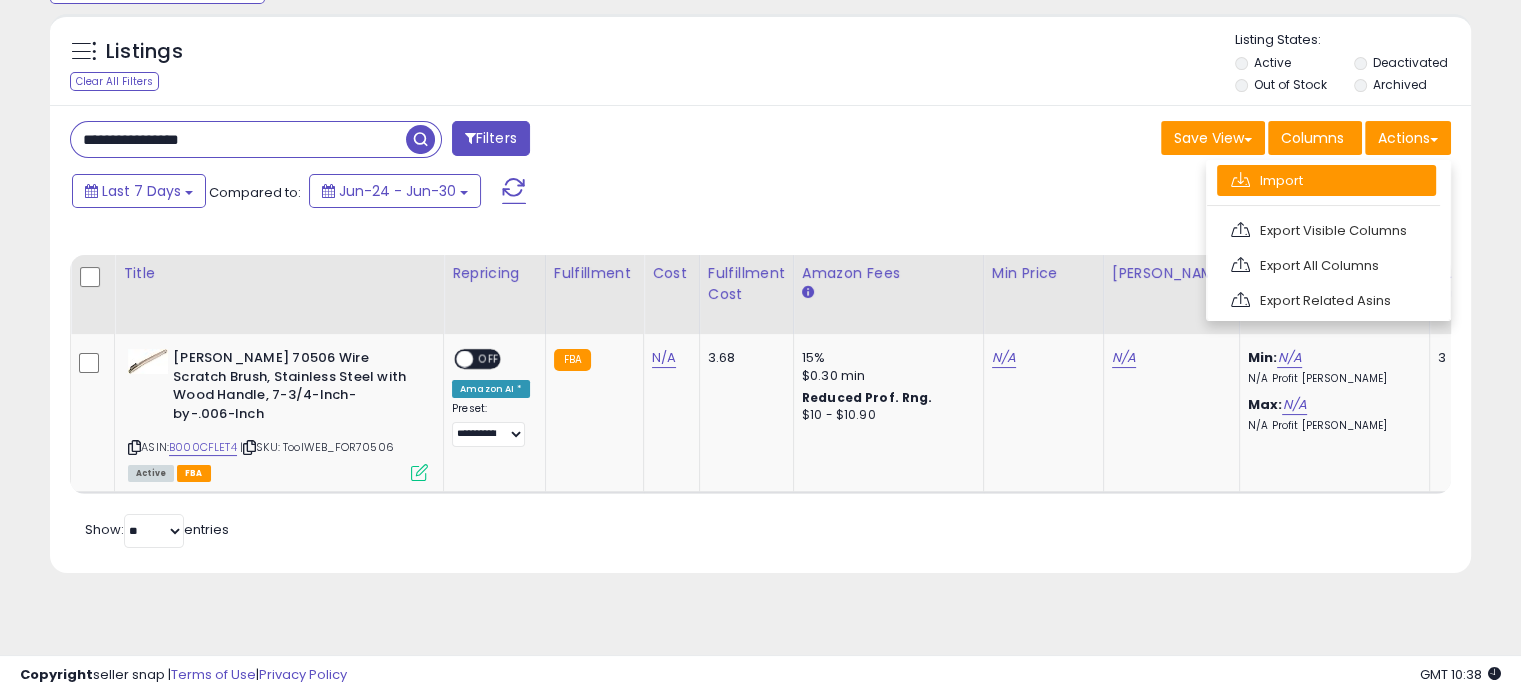 click on "Import" at bounding box center [1326, 180] 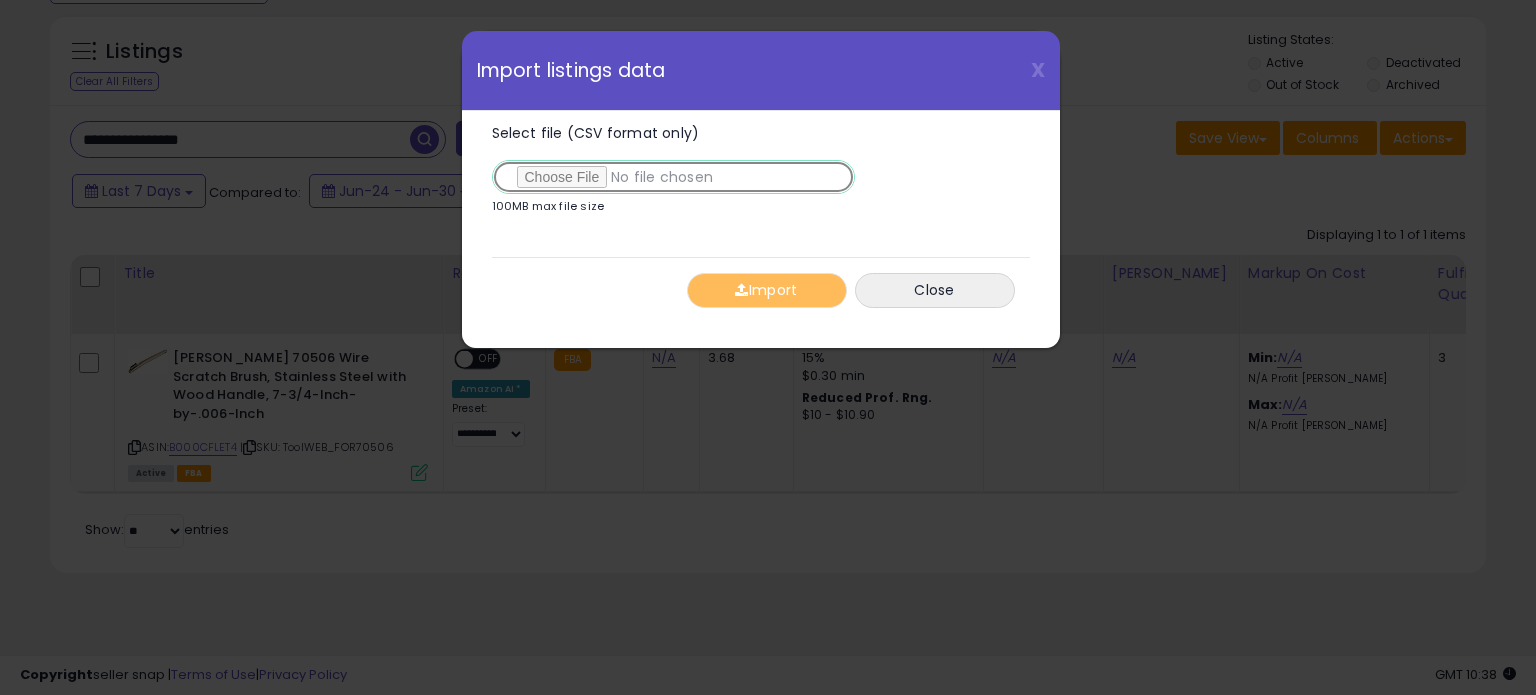 click on "Select file (CSV format only)" at bounding box center [673, 177] 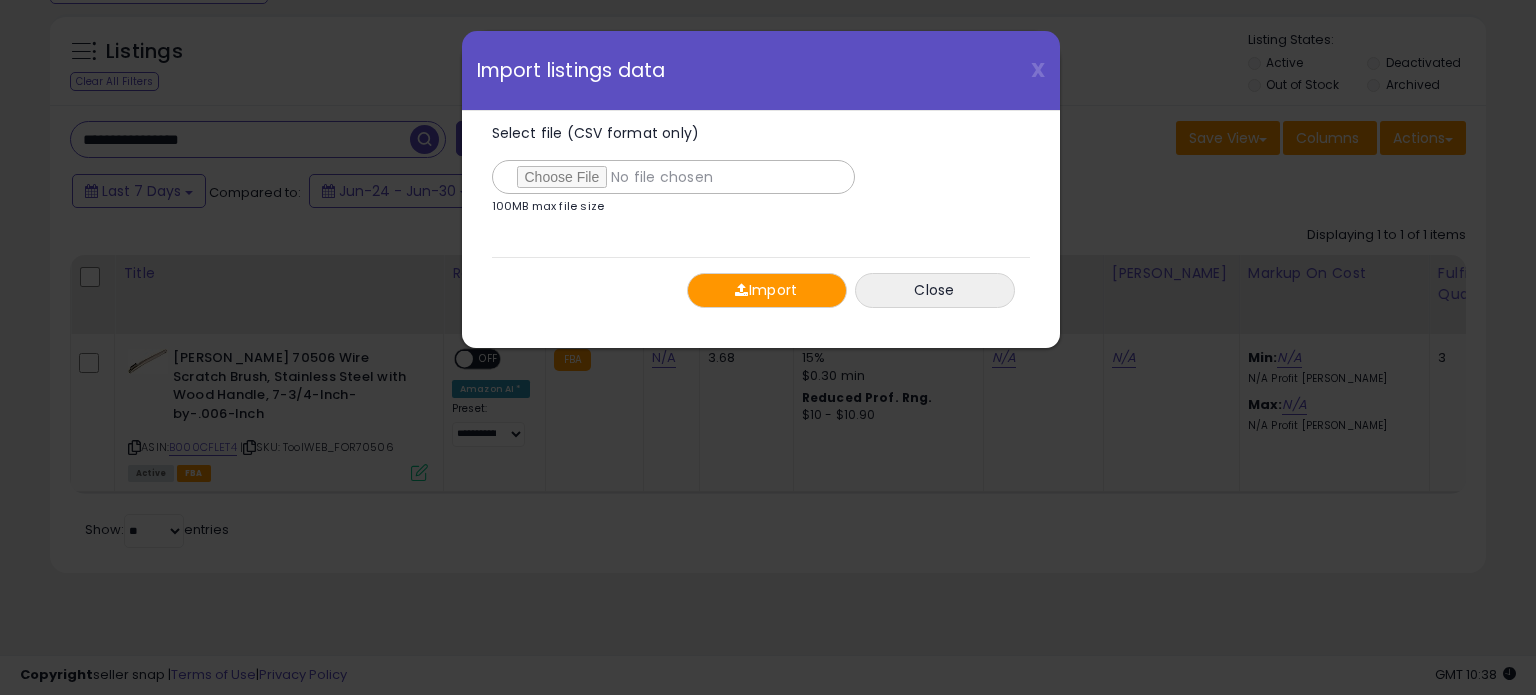 drag, startPoint x: 771, startPoint y: 296, endPoint x: 780, endPoint y: 290, distance: 10.816654 